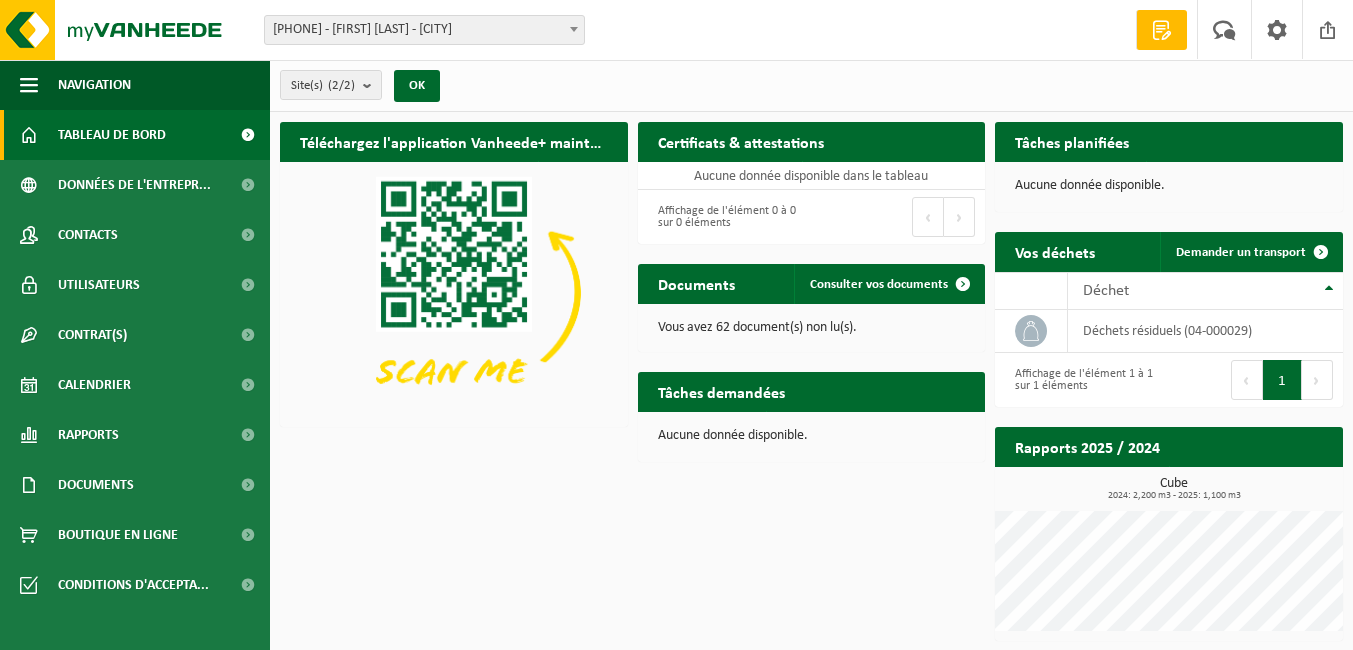scroll, scrollTop: 0, scrollLeft: 0, axis: both 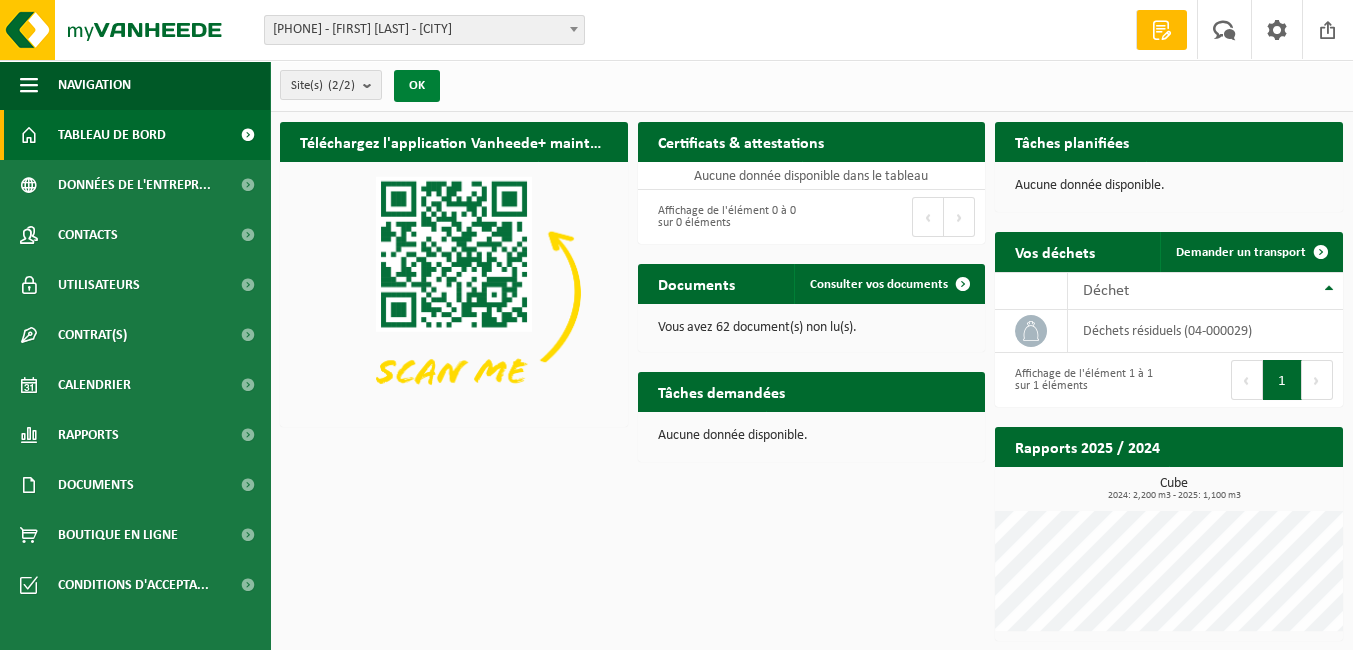 click on "OK" at bounding box center [417, 86] 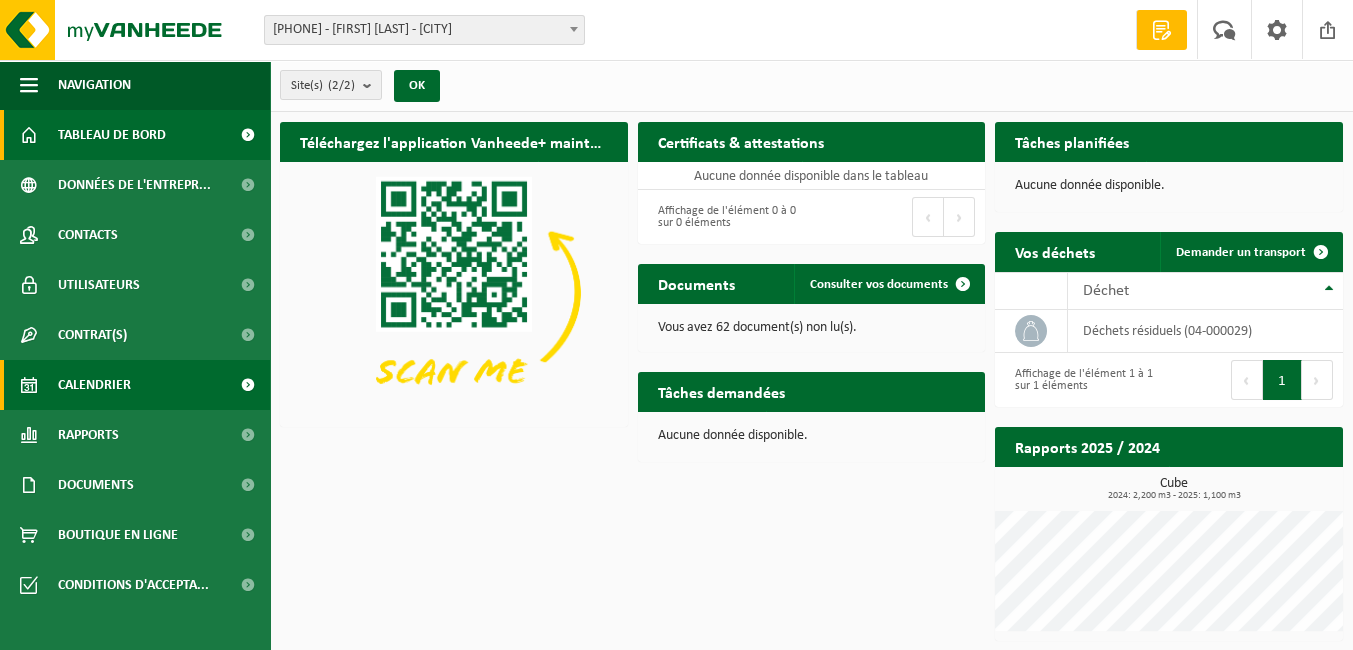 click on "Calendrier" at bounding box center [94, 385] 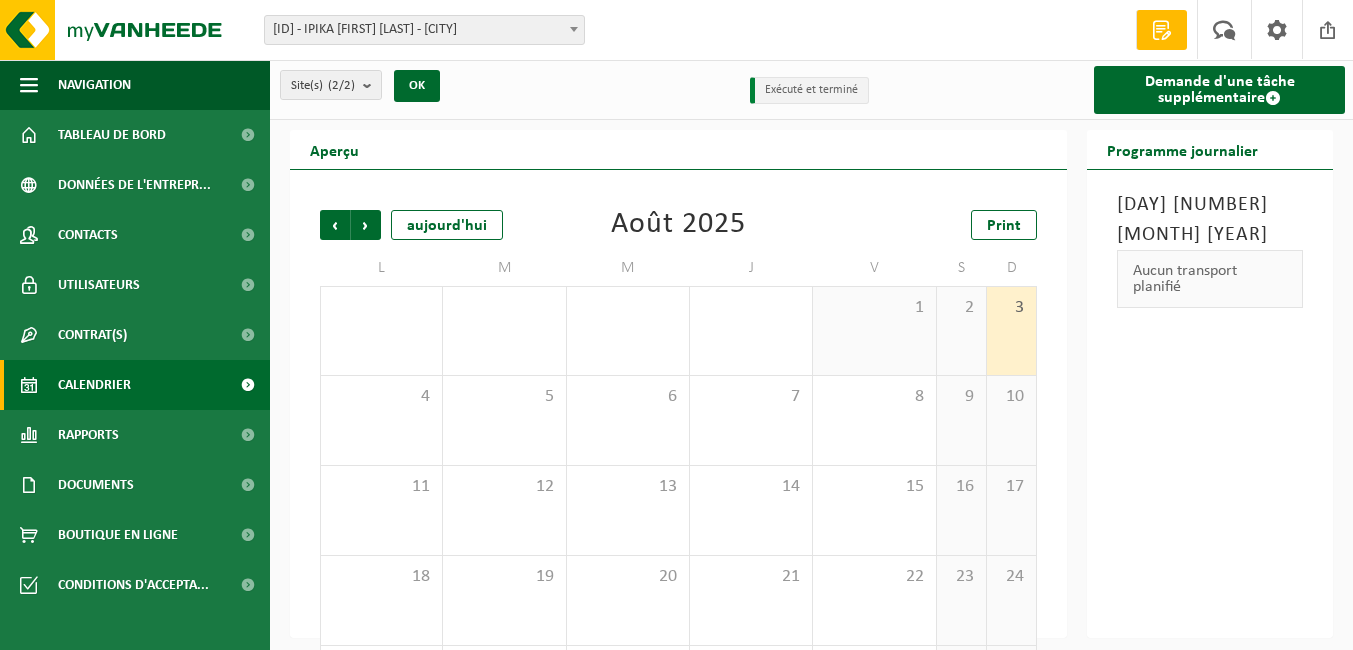 scroll, scrollTop: 0, scrollLeft: 0, axis: both 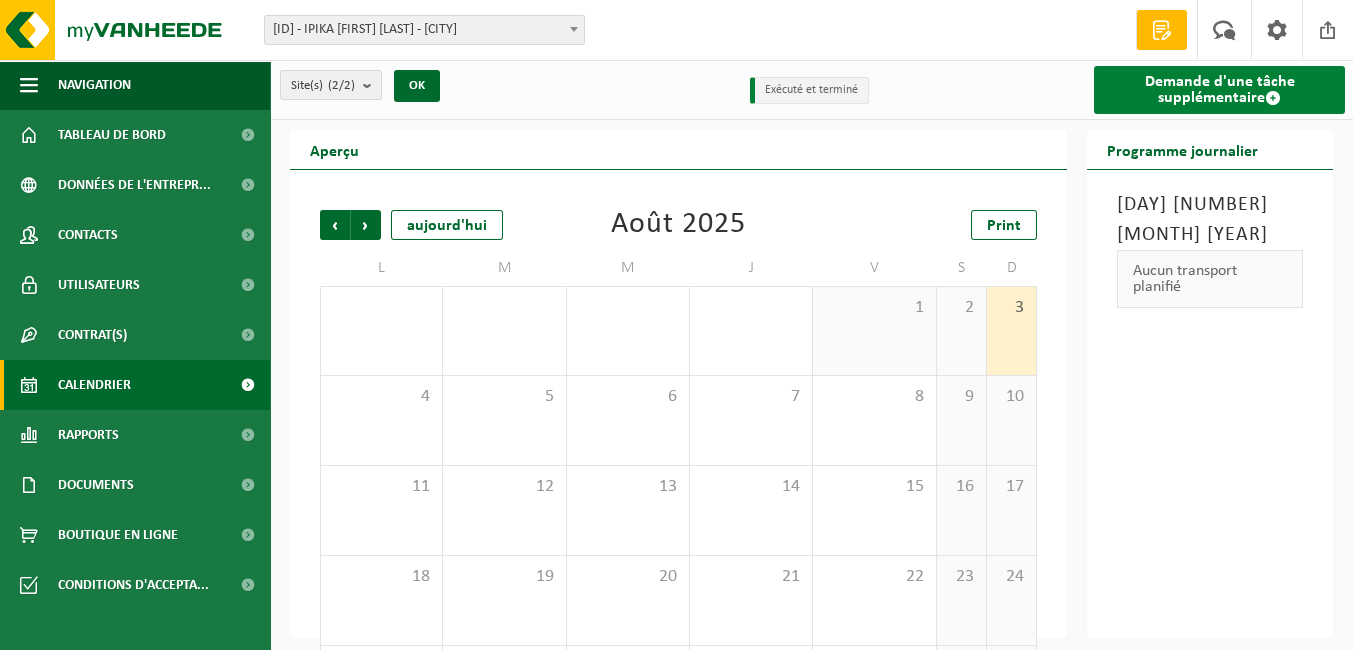 click on "Demande d'une tâche supplémentaire" at bounding box center [1219, 90] 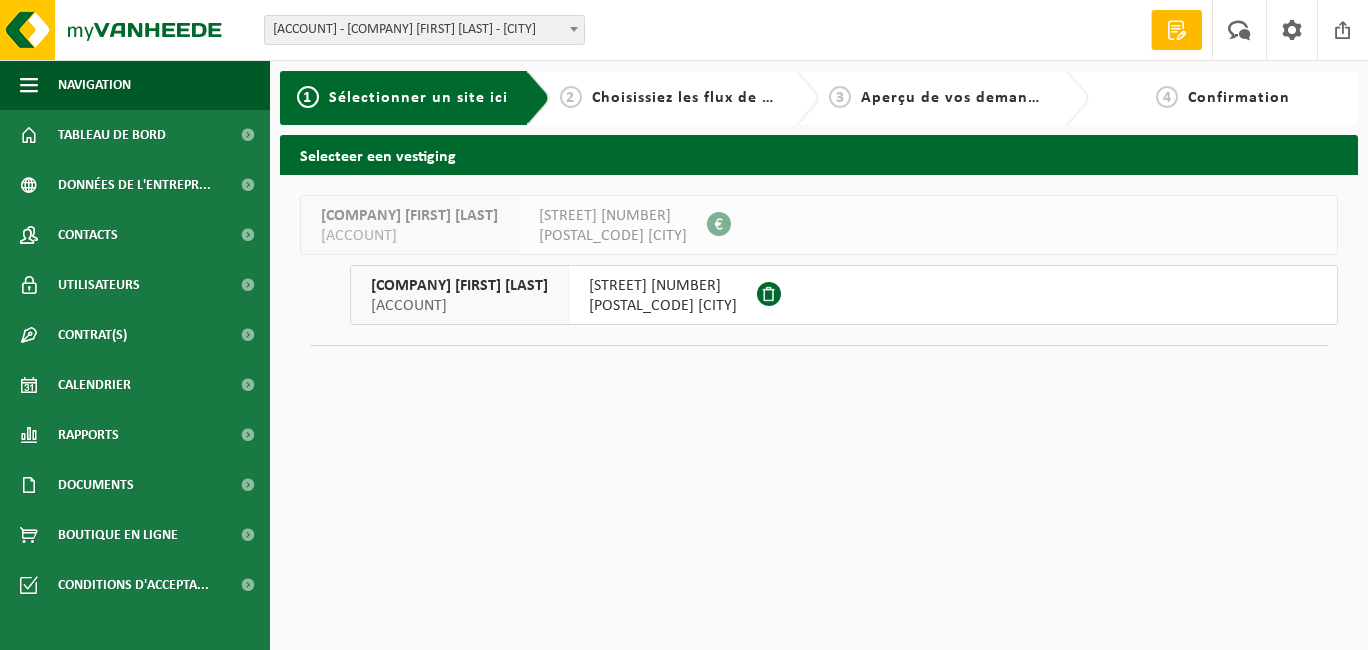 scroll, scrollTop: 0, scrollLeft: 0, axis: both 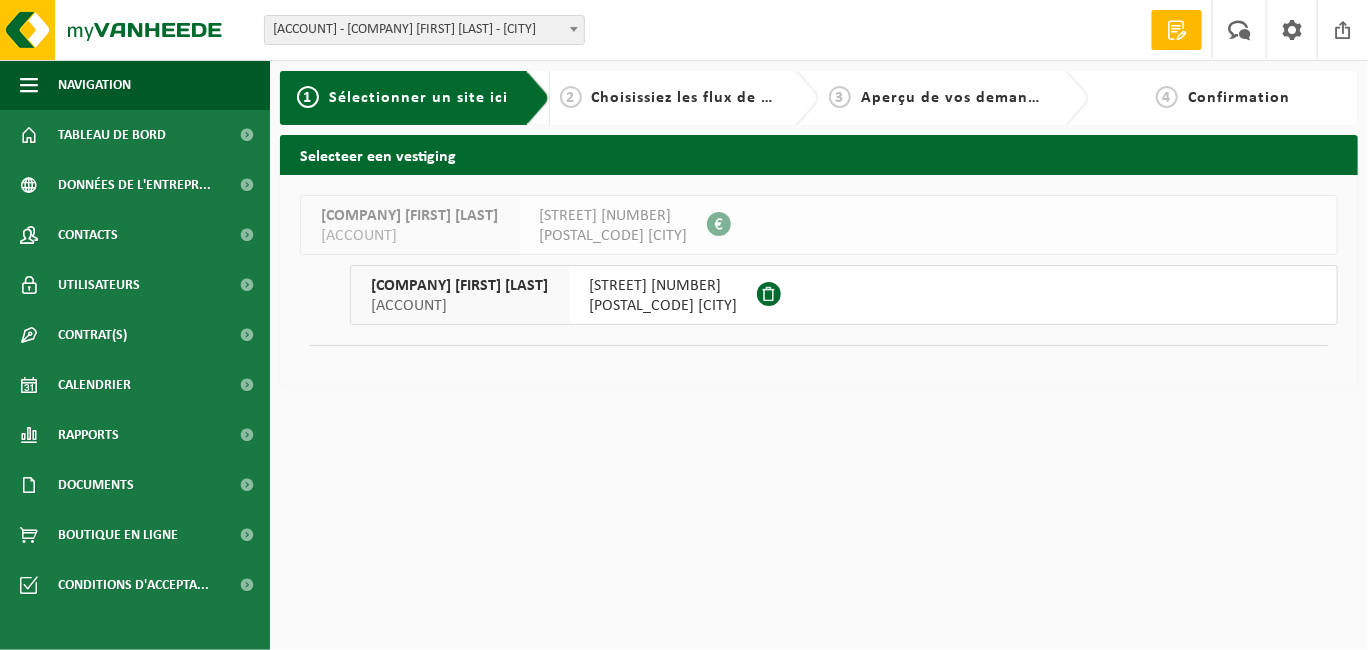 click on "[POSTAL_CODE] [CITY]" at bounding box center [663, 306] 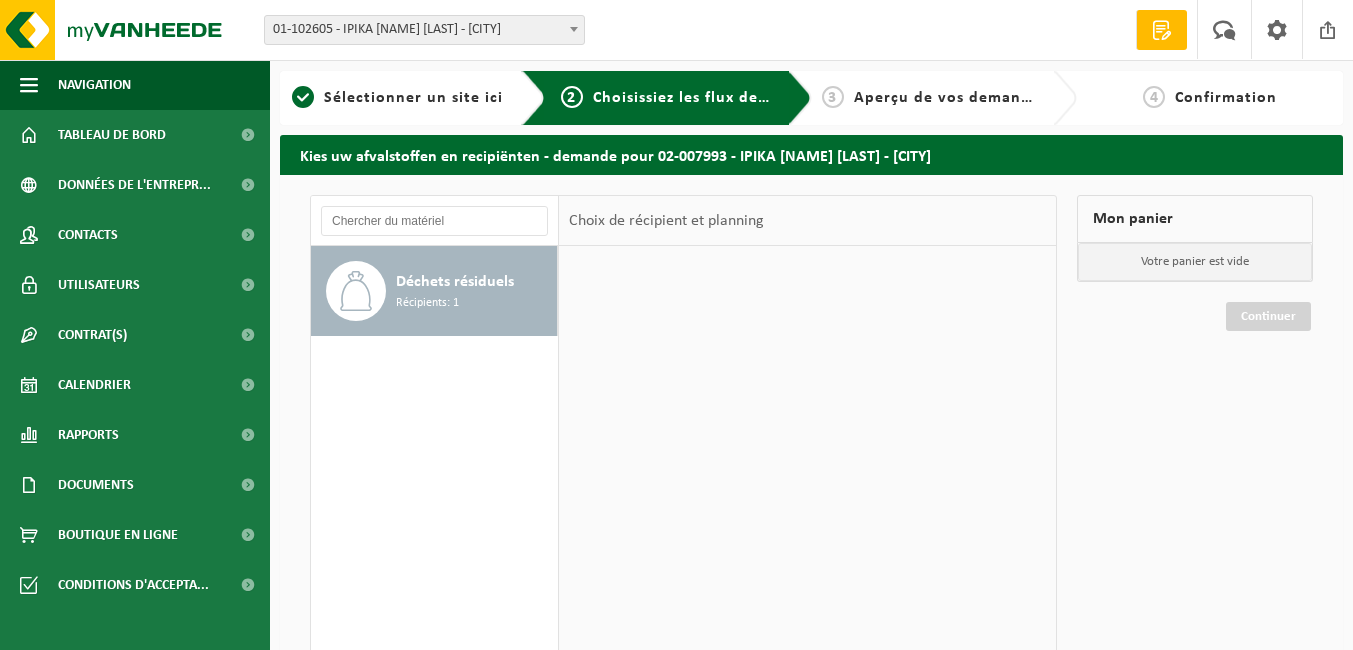 scroll, scrollTop: 0, scrollLeft: 0, axis: both 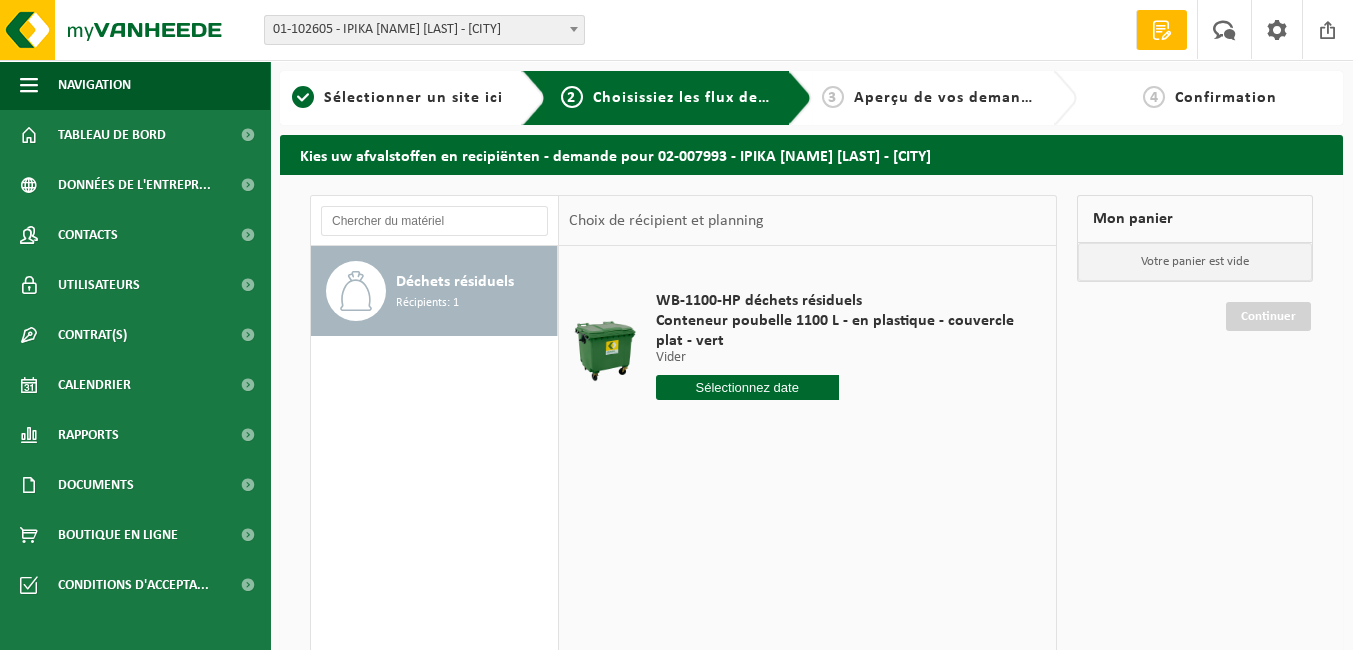 click at bounding box center (747, 387) 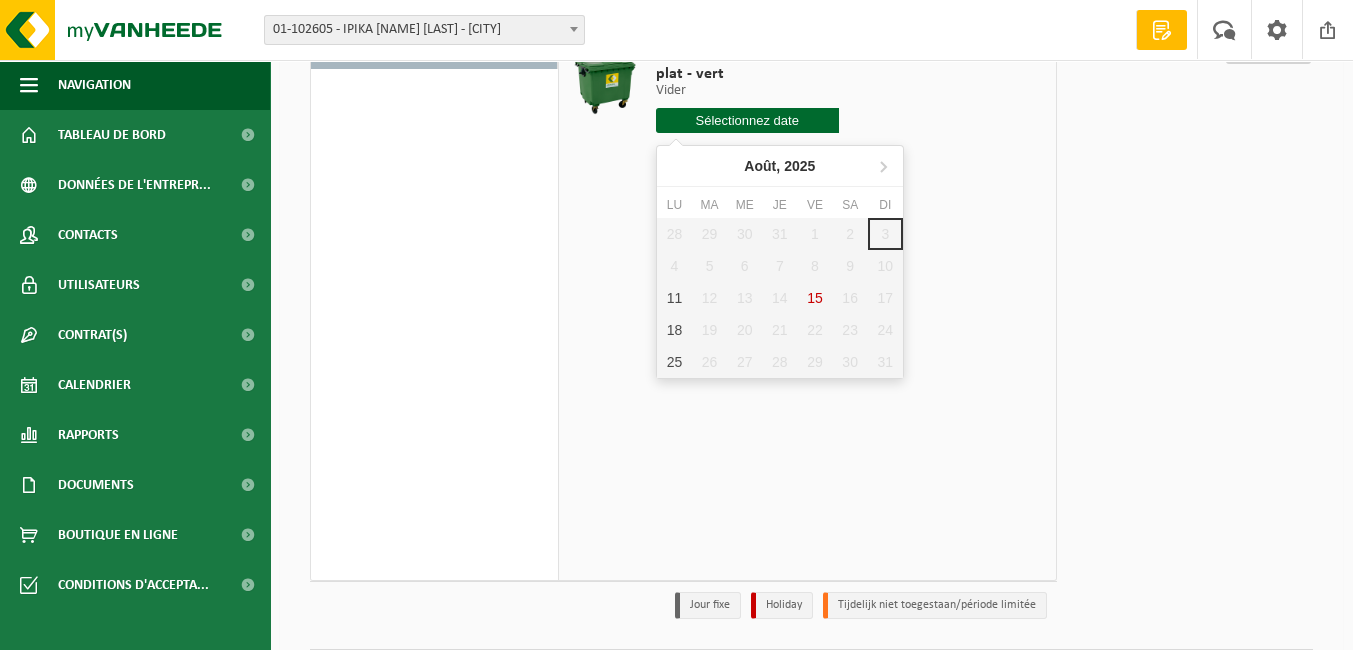 scroll, scrollTop: 300, scrollLeft: 0, axis: vertical 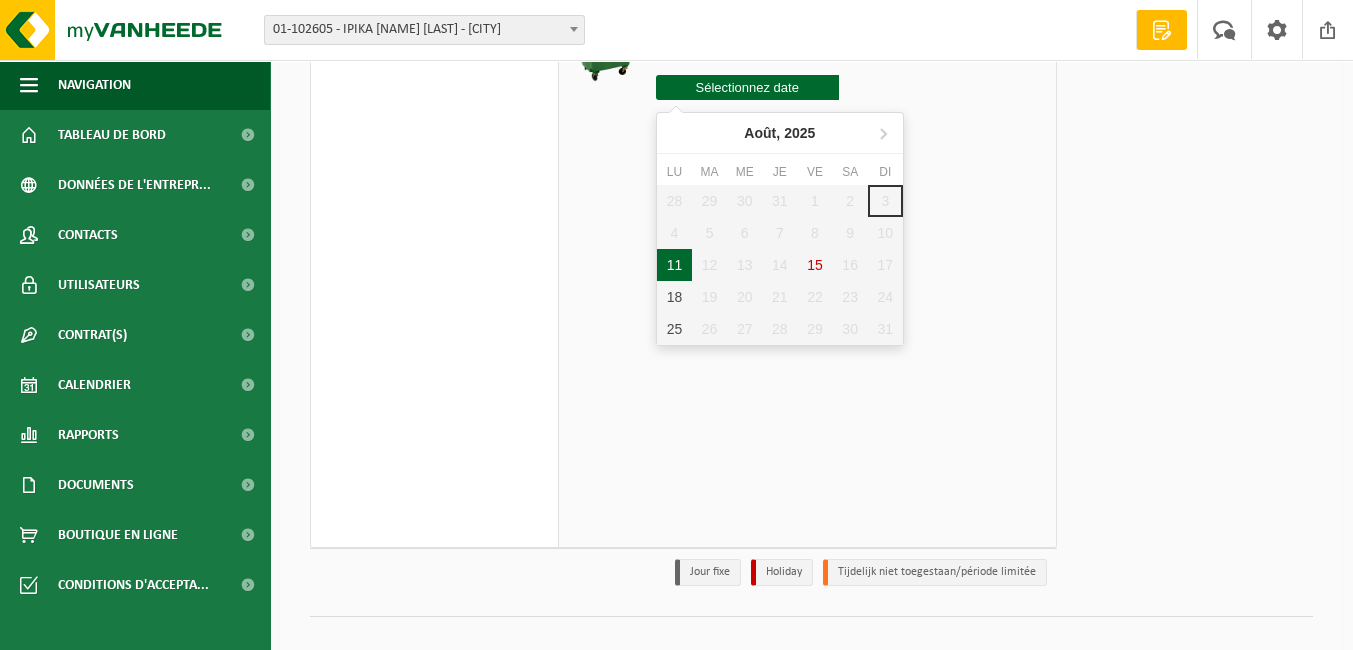 click on "11" at bounding box center (674, 265) 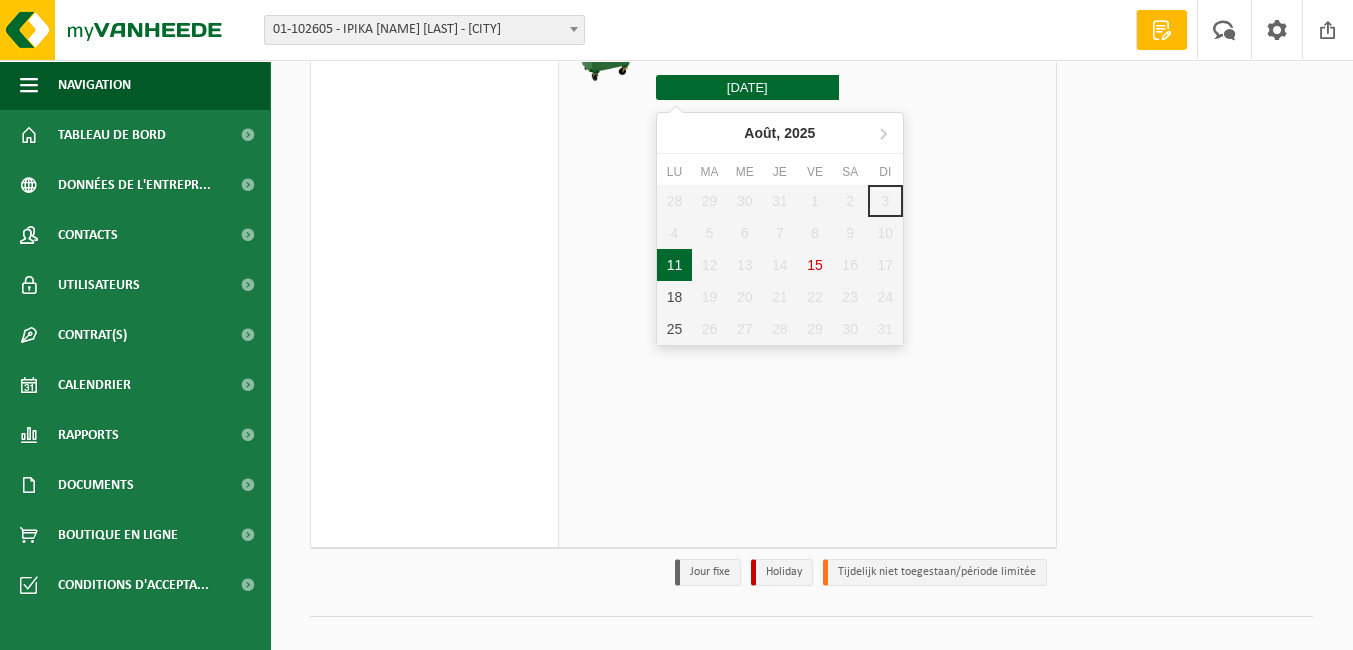 type on "à partir de 2025-08-11" 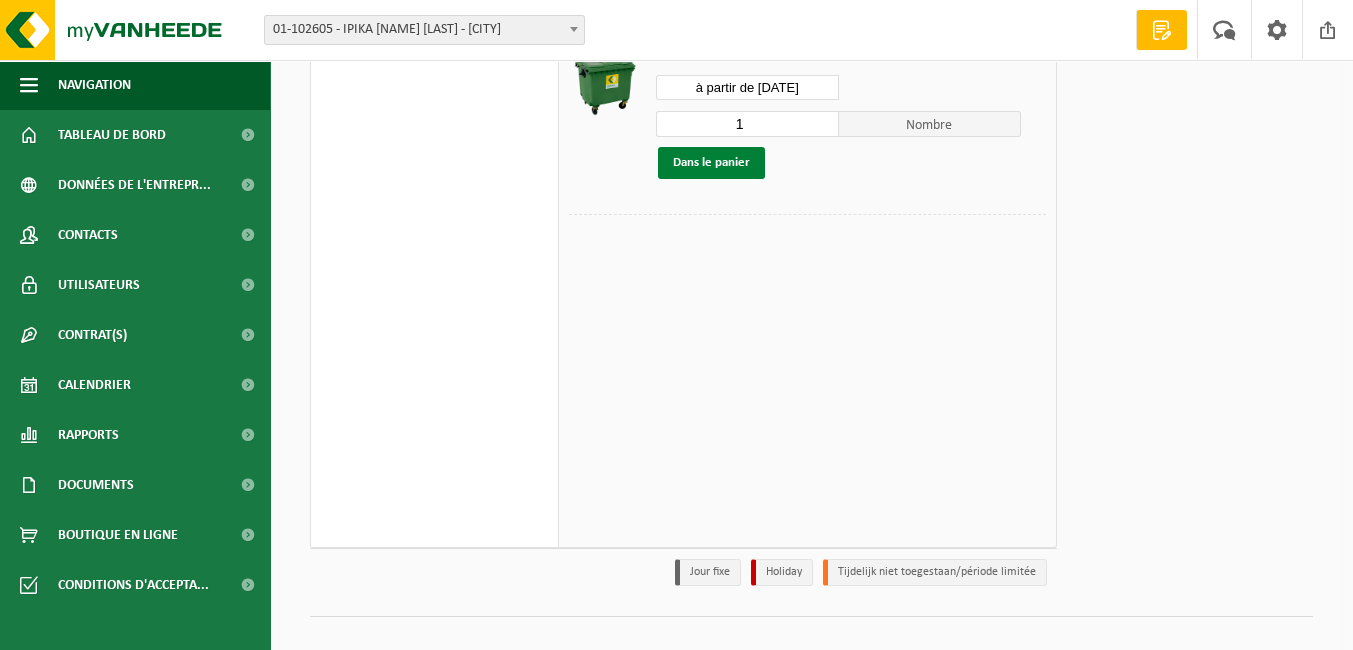 click on "Dans le panier" at bounding box center [711, 163] 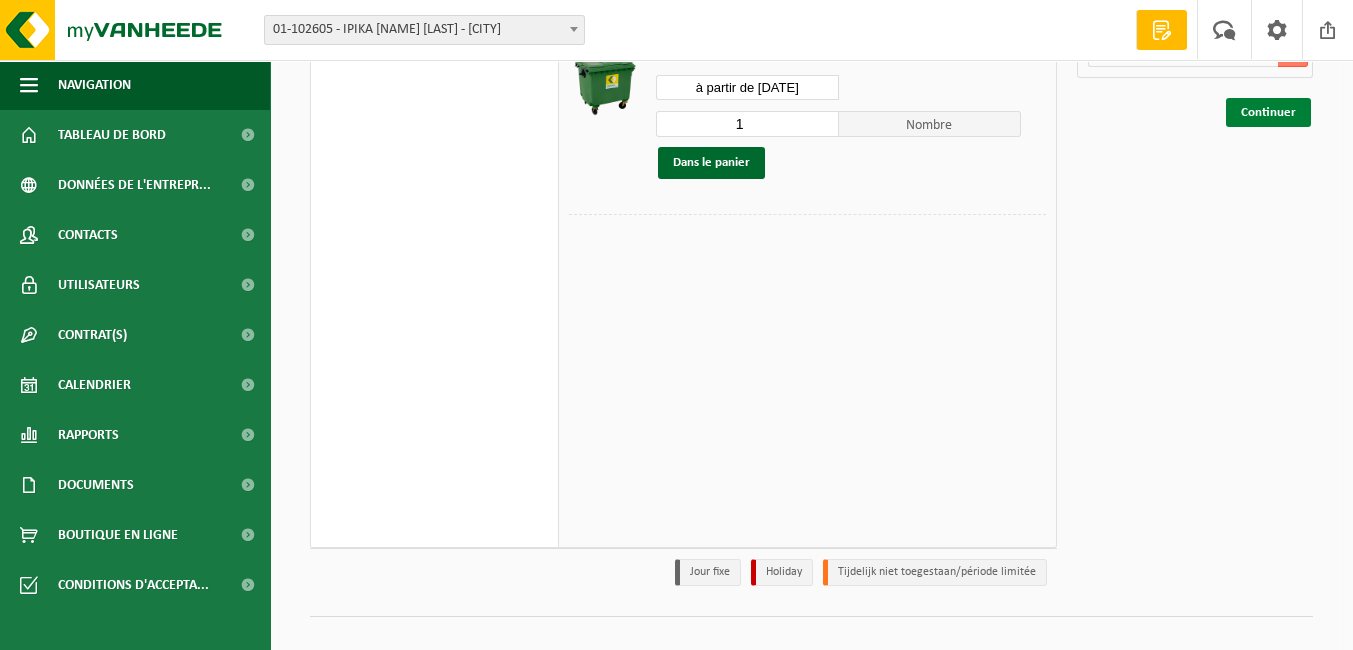 click on "Continuer" at bounding box center (1268, 112) 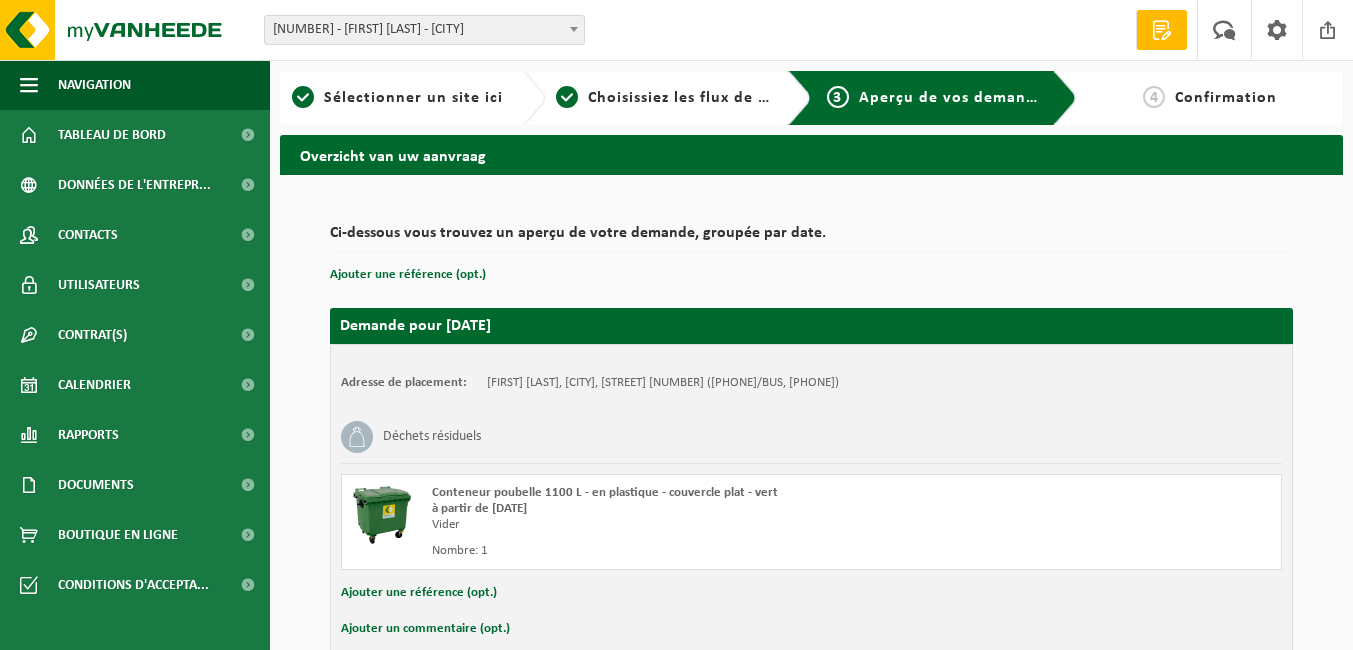 scroll, scrollTop: 0, scrollLeft: 0, axis: both 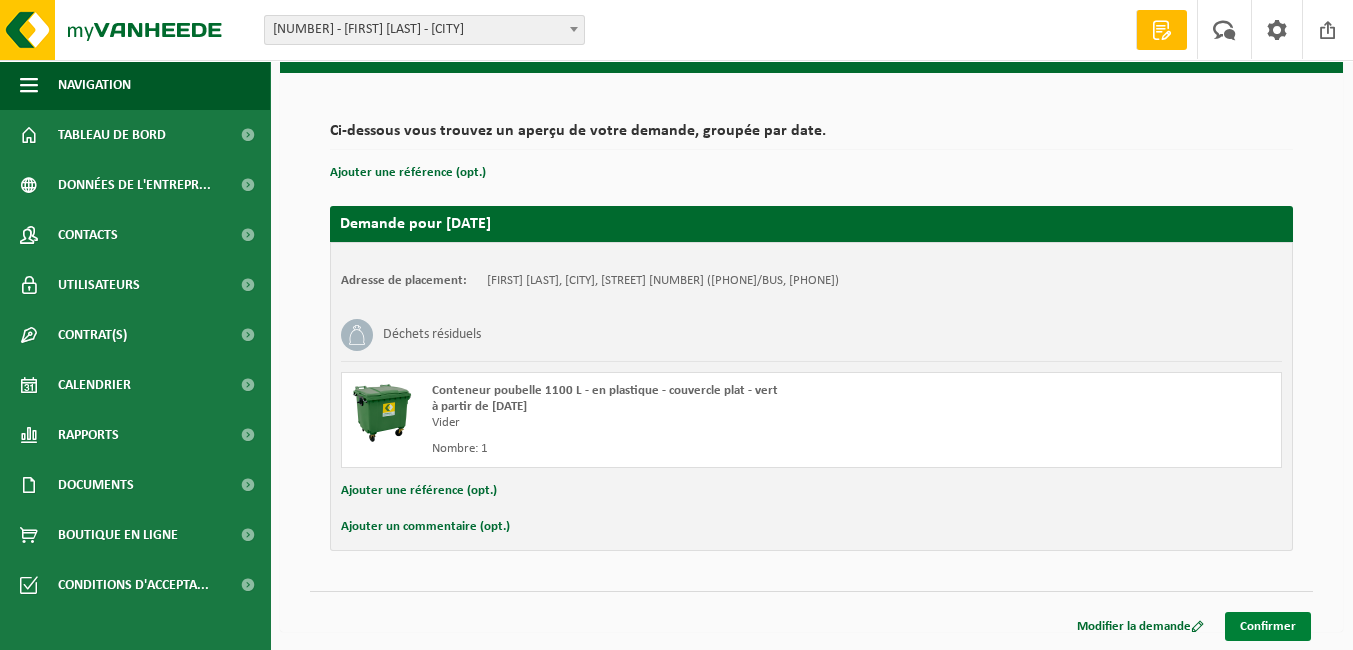 drag, startPoint x: 1276, startPoint y: 632, endPoint x: 1294, endPoint y: 629, distance: 18.248287 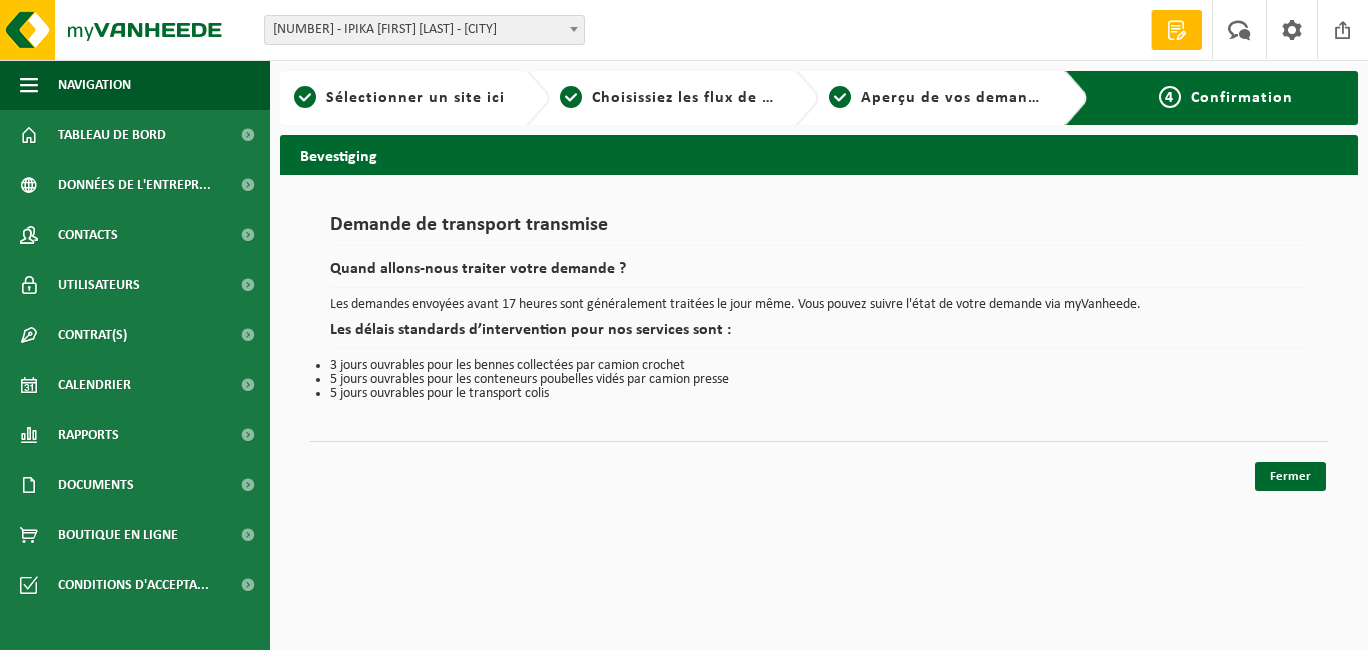 scroll, scrollTop: 0, scrollLeft: 0, axis: both 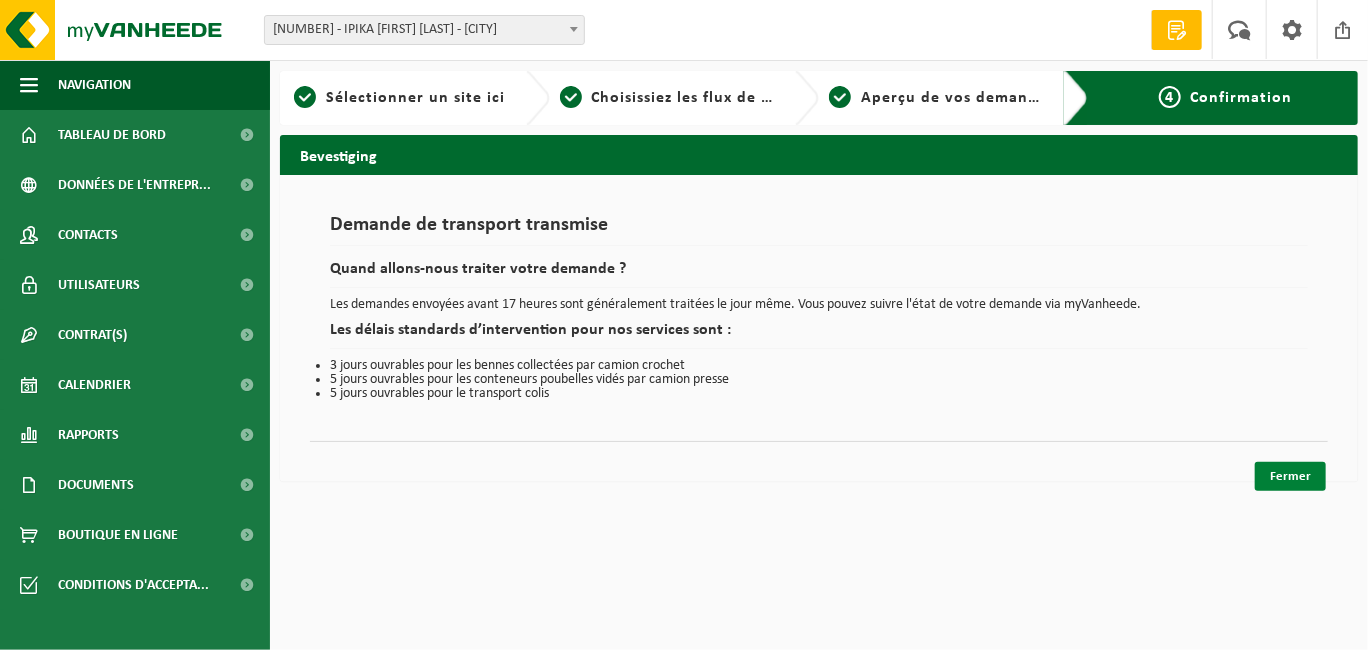 click on "Fermer" at bounding box center [1290, 476] 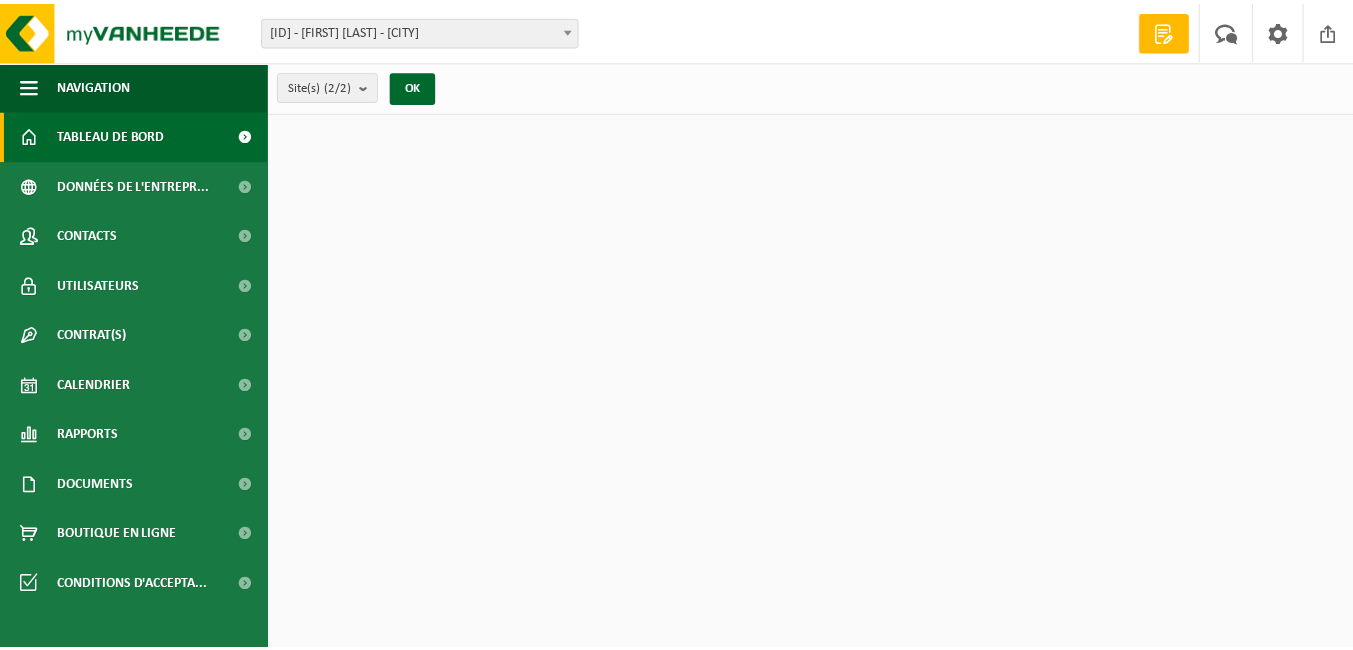 scroll, scrollTop: 0, scrollLeft: 0, axis: both 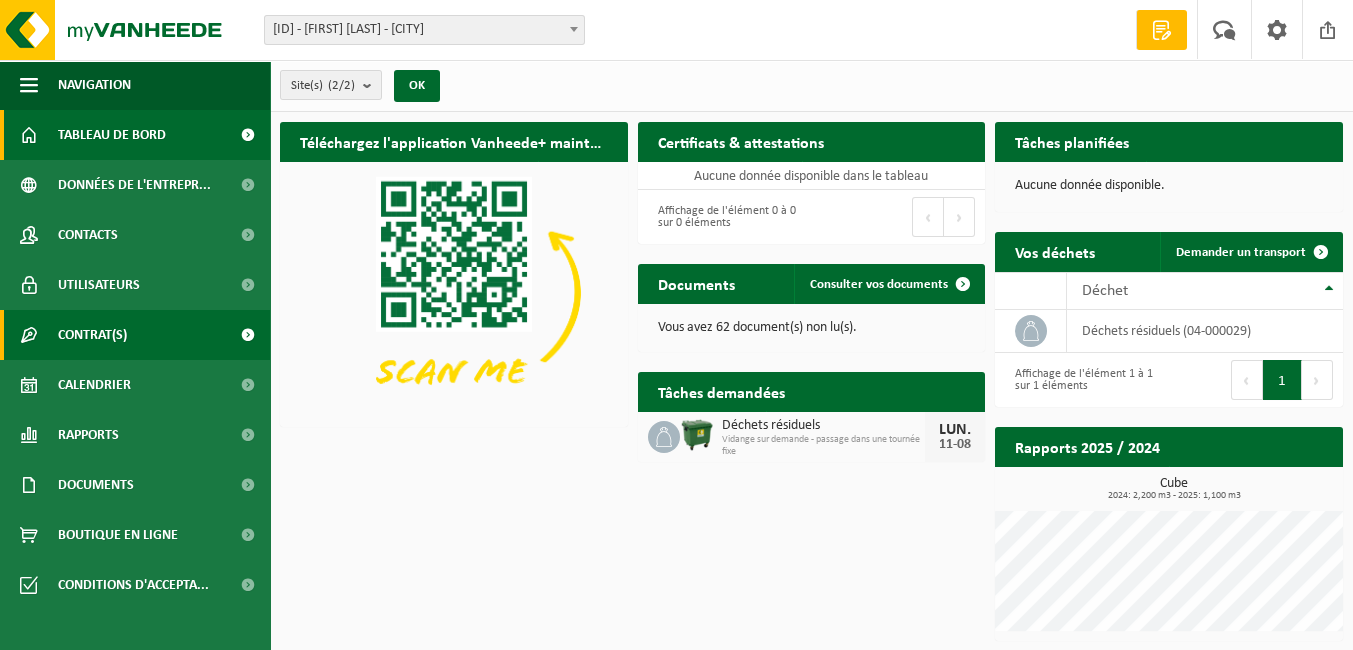 click on "Contrat(s)" at bounding box center (92, 335) 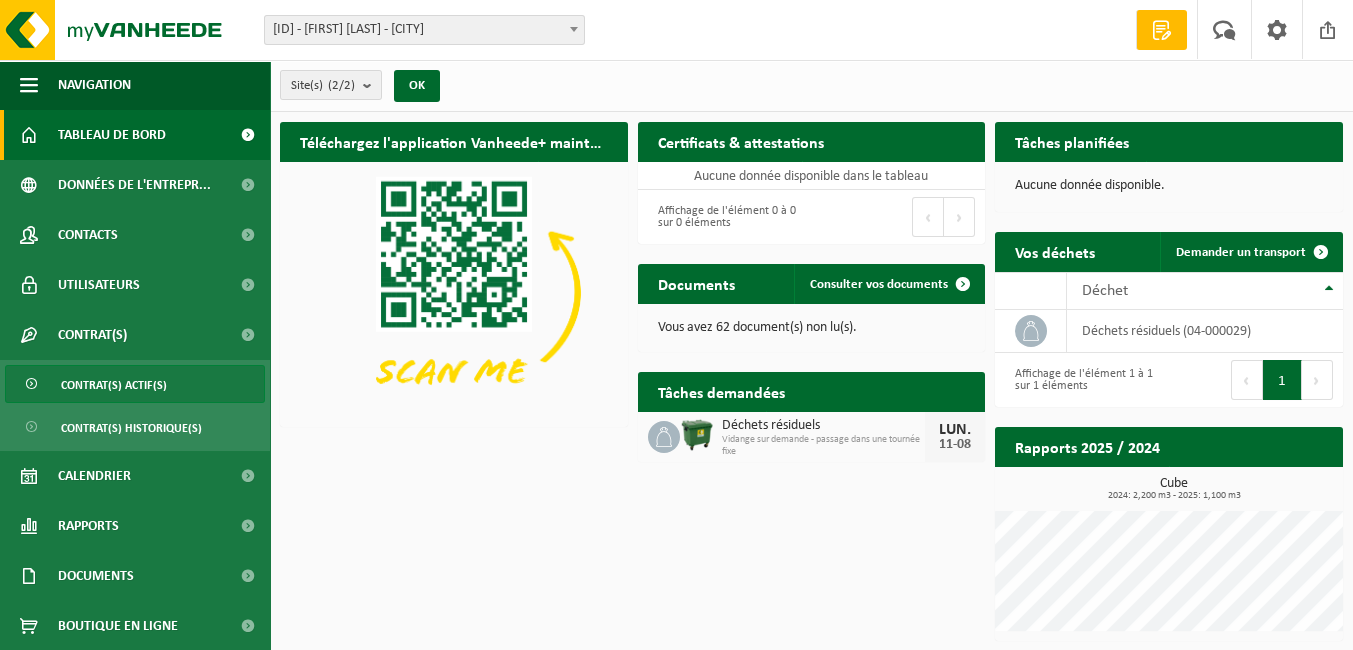 click on "Contrat(s) actif(s)" at bounding box center [114, 385] 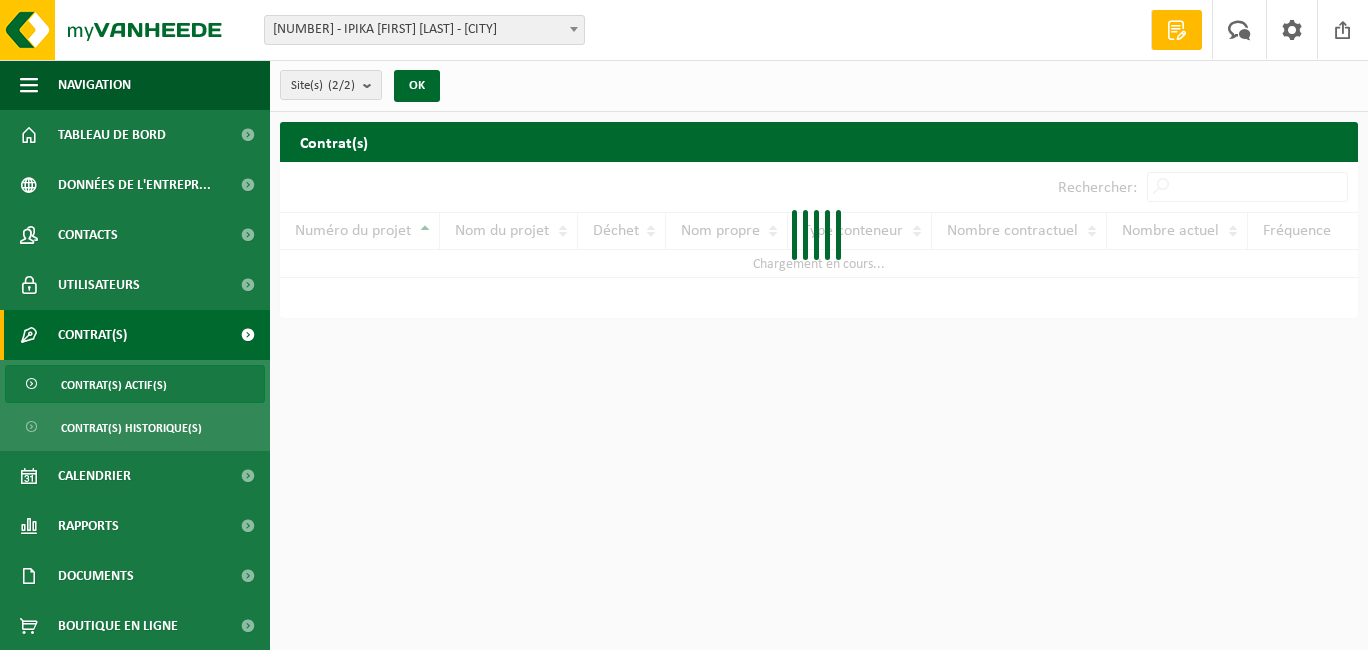 scroll, scrollTop: 0, scrollLeft: 0, axis: both 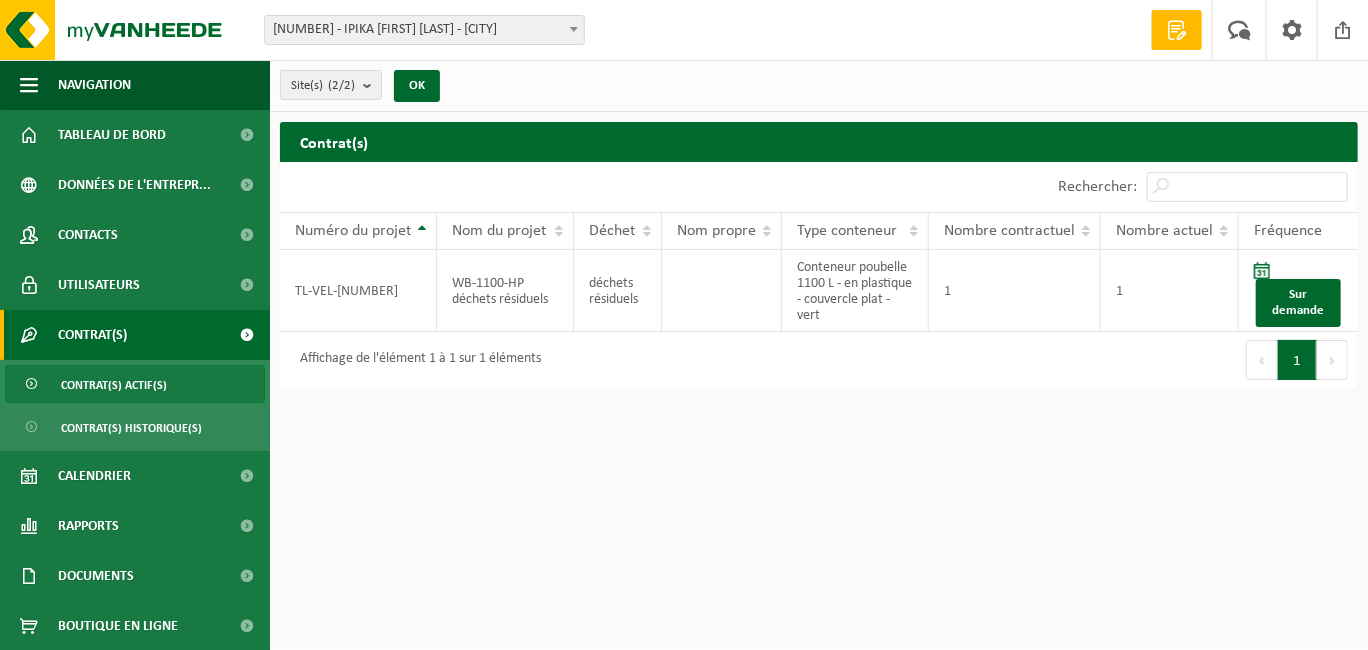 drag, startPoint x: 911, startPoint y: 231, endPoint x: 925, endPoint y: 230, distance: 14.035668 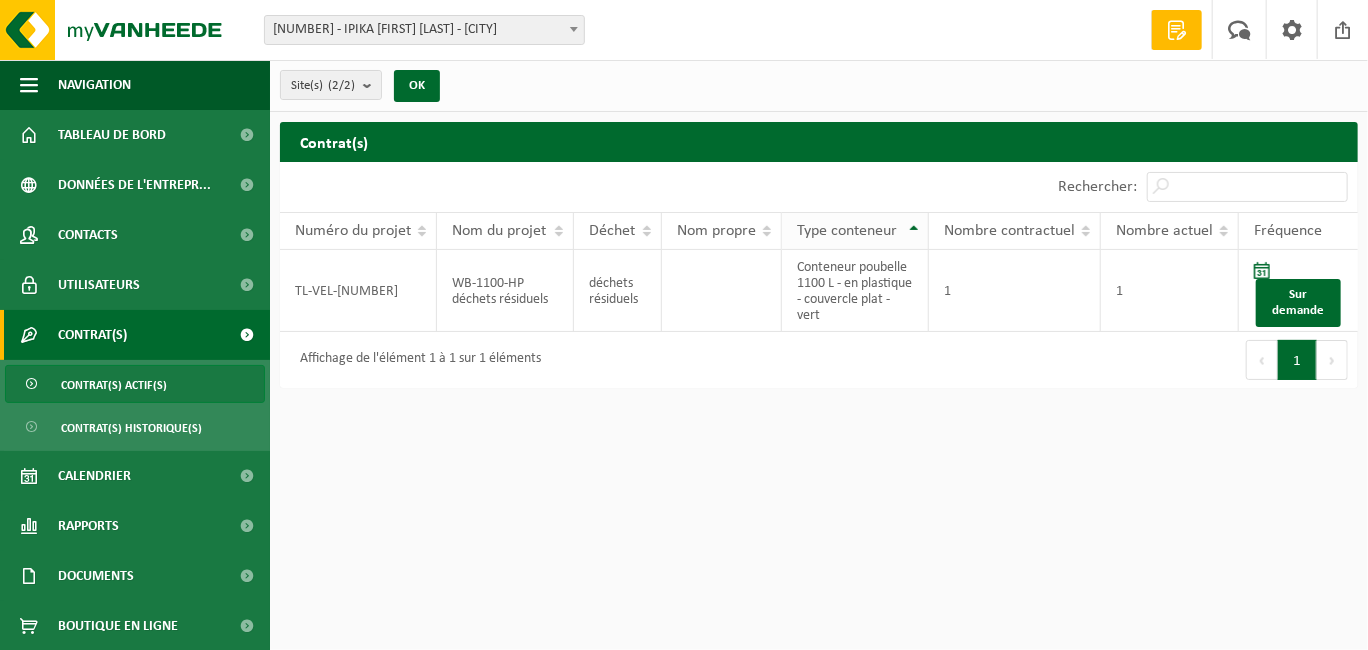 click on "Type conteneur" at bounding box center (855, 231) 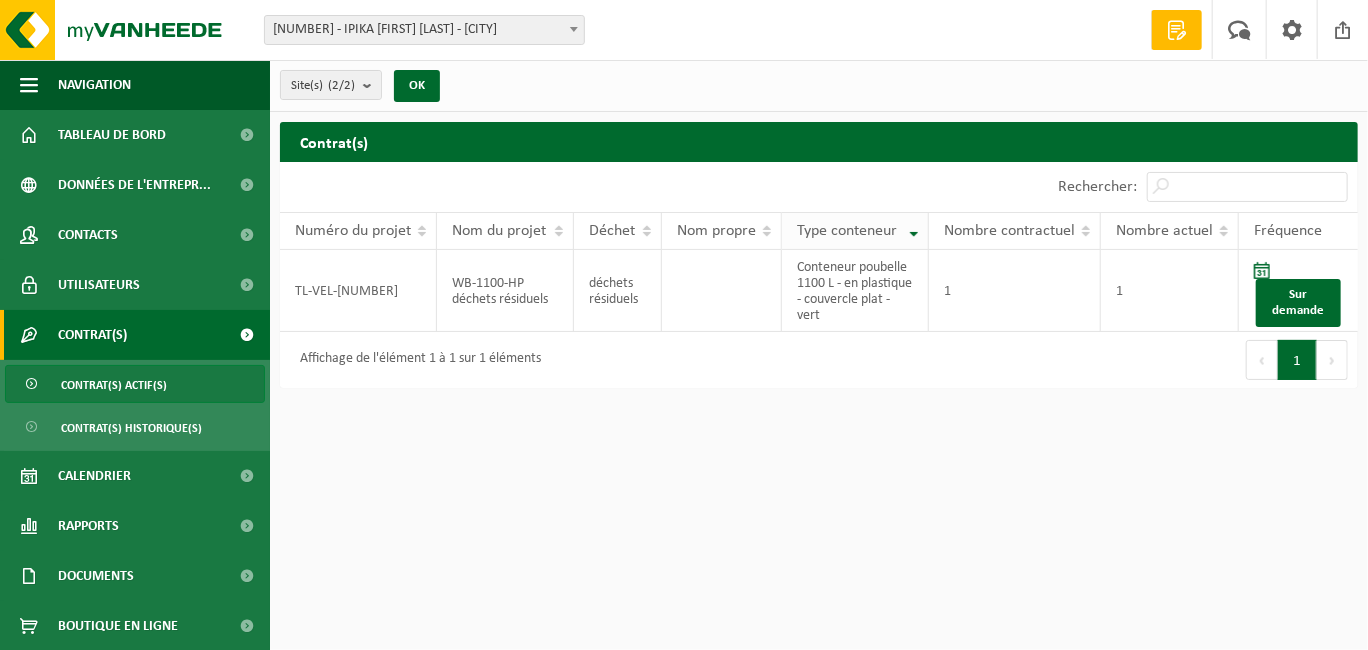 click on "Type conteneur" at bounding box center [855, 231] 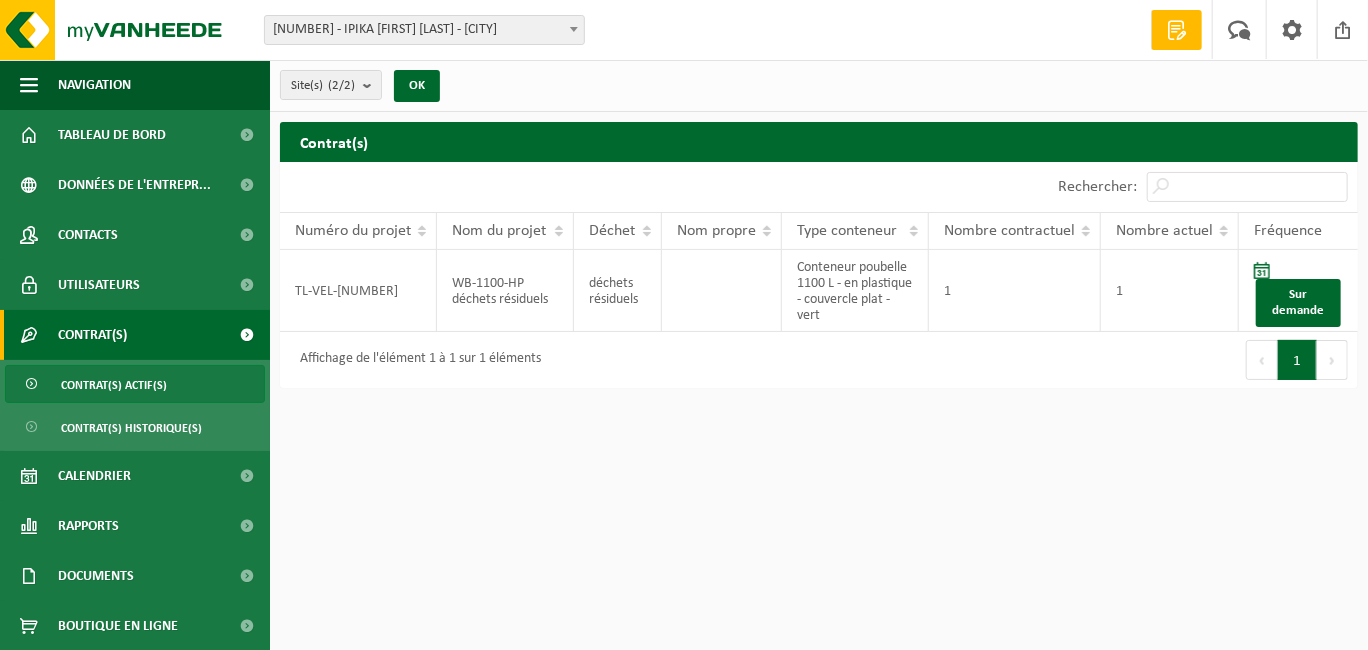 drag, startPoint x: 860, startPoint y: 281, endPoint x: 797, endPoint y: 394, distance: 129.37543 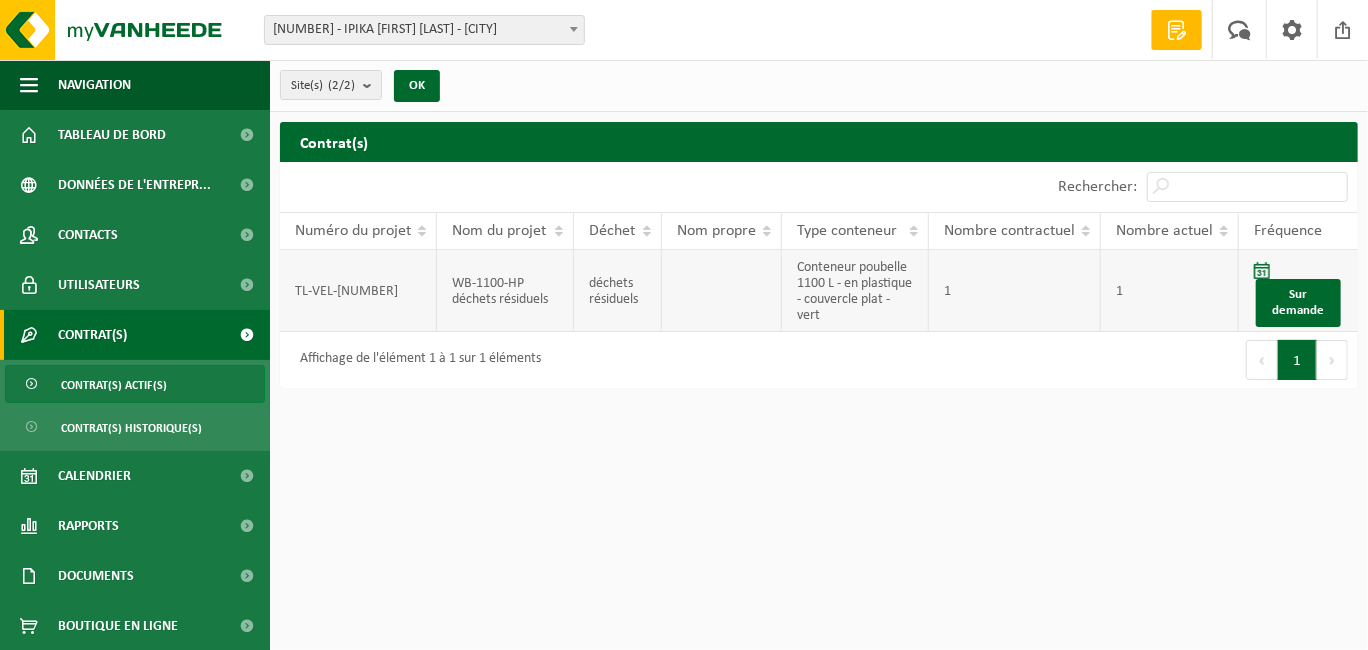 click on "Conteneur poubelle 1100 L - en plastique - couvercle plat - vert" at bounding box center (855, 291) 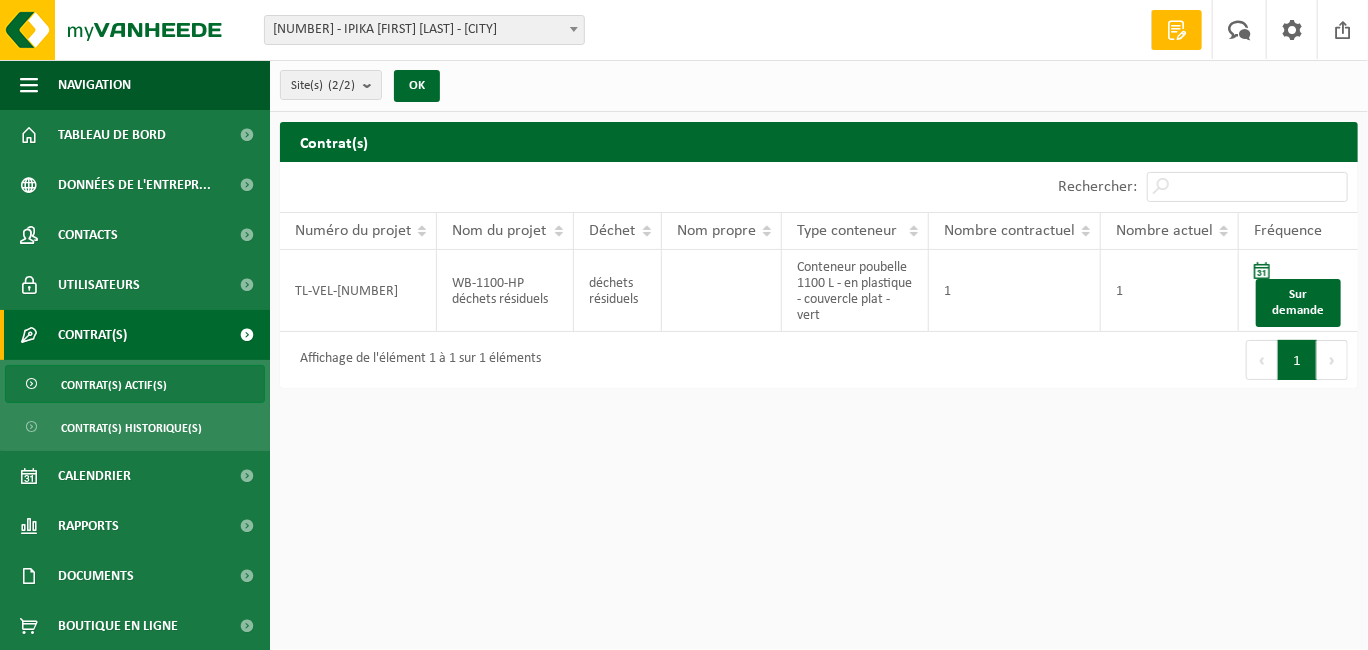 click on "Site:       01-102605 - IPIKA PASCAL LEGRAND - VINALMONT 02-007993 - IPIKA PASCAL LEGRAND - SEILLES   01-102605 - IPIKA PASCAL LEGRAND - VINALMONT          Bienvenue  PASCAL LEGRAND         Demande devis         Votre feedback               Clôturer                     Navigation                 Demande devis         Votre feedback               Clôturer                 Tableau de bord               Données de l'entrepr...               Contacts               Utilisateurs               Contrat(s)               Contrat(s) actif(s)             Contrat(s) historique(s)                 Calendrier               Rapports               Sous forme de graphique             Sous forme de liste                 Documents               Factures             Documents                 Boutique en ligne               Conditions d'accepta...                                   Site(s)  (2/2)               Tout sélectionner   Tout désélectionner   Sélectionner les actifs                               OK" at bounding box center [684, 325] 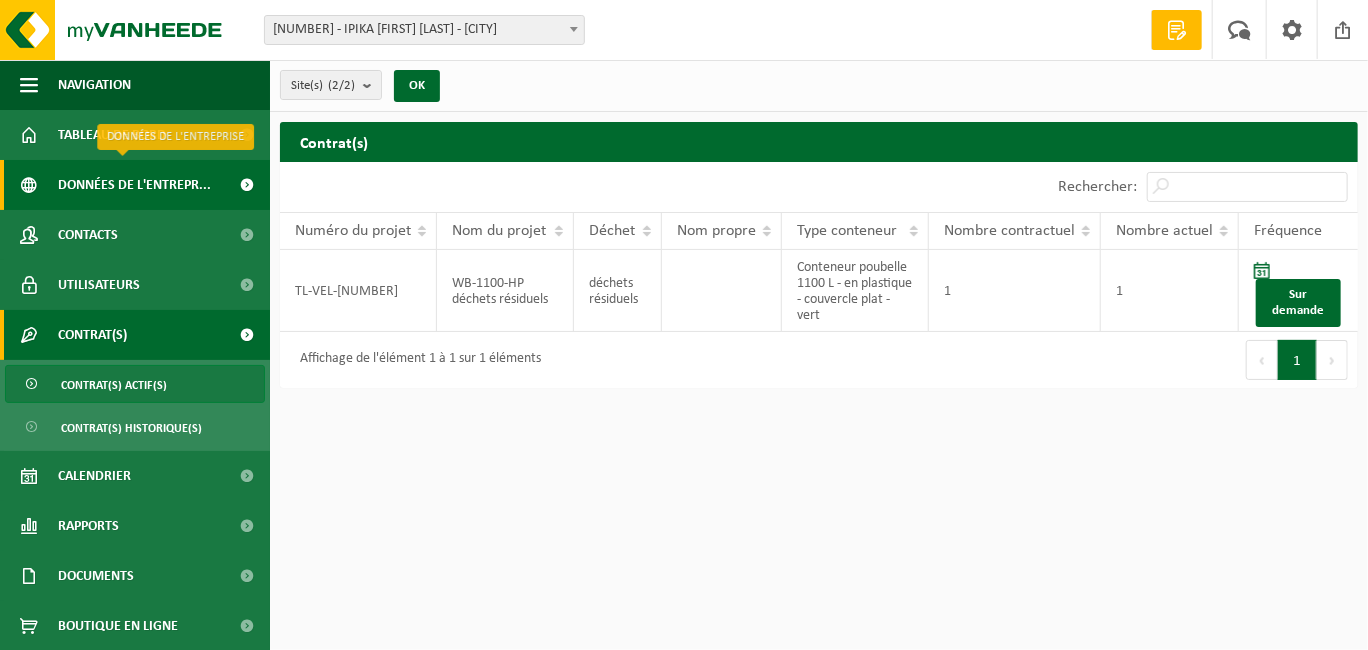 click on "Données de l'entrepr..." at bounding box center (134, 185) 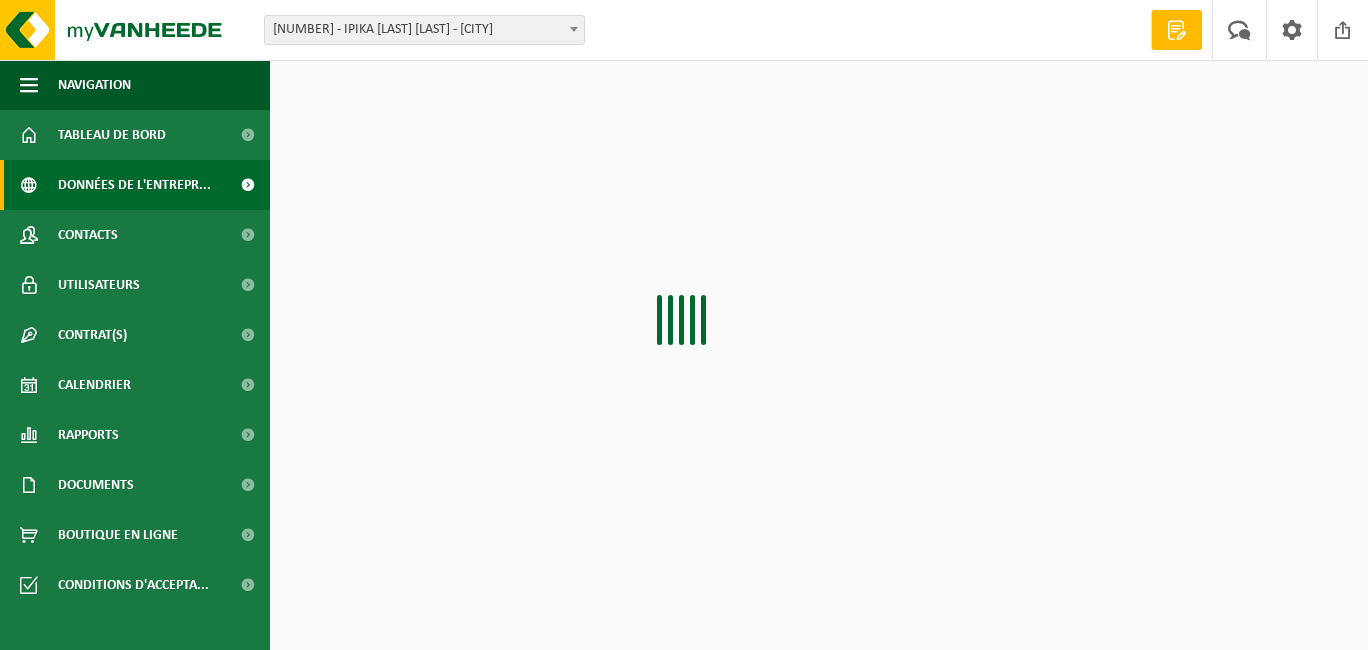 scroll, scrollTop: 0, scrollLeft: 0, axis: both 